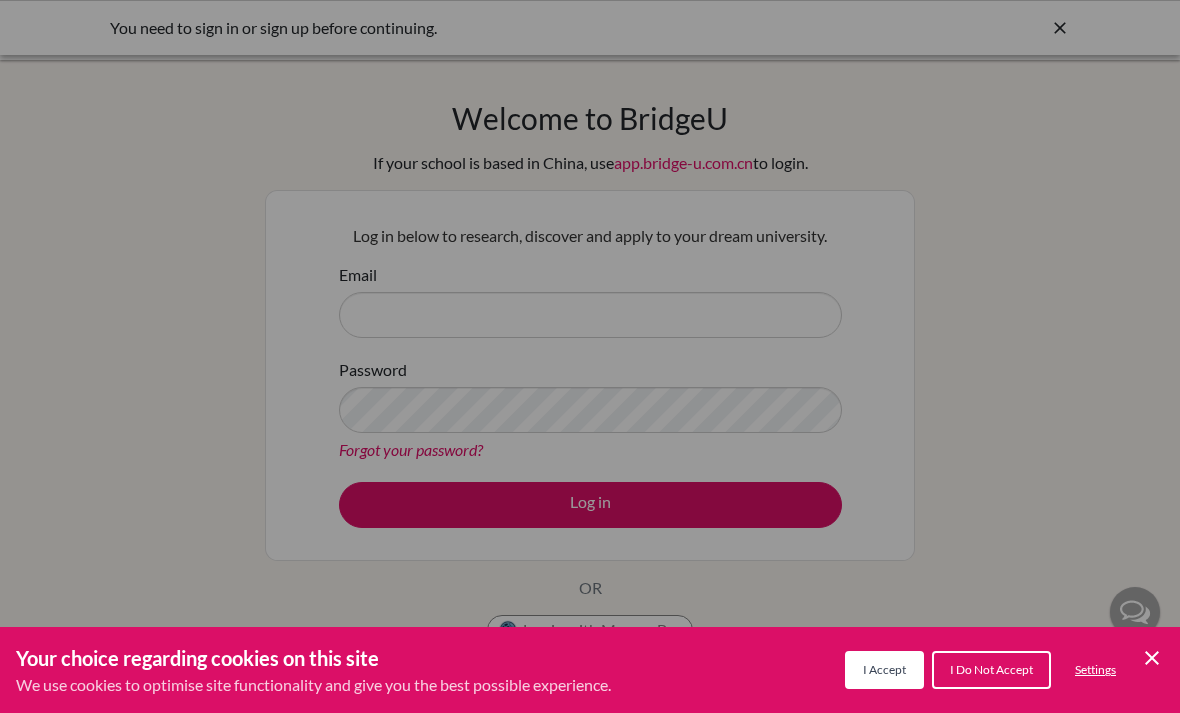 scroll, scrollTop: 0, scrollLeft: 0, axis: both 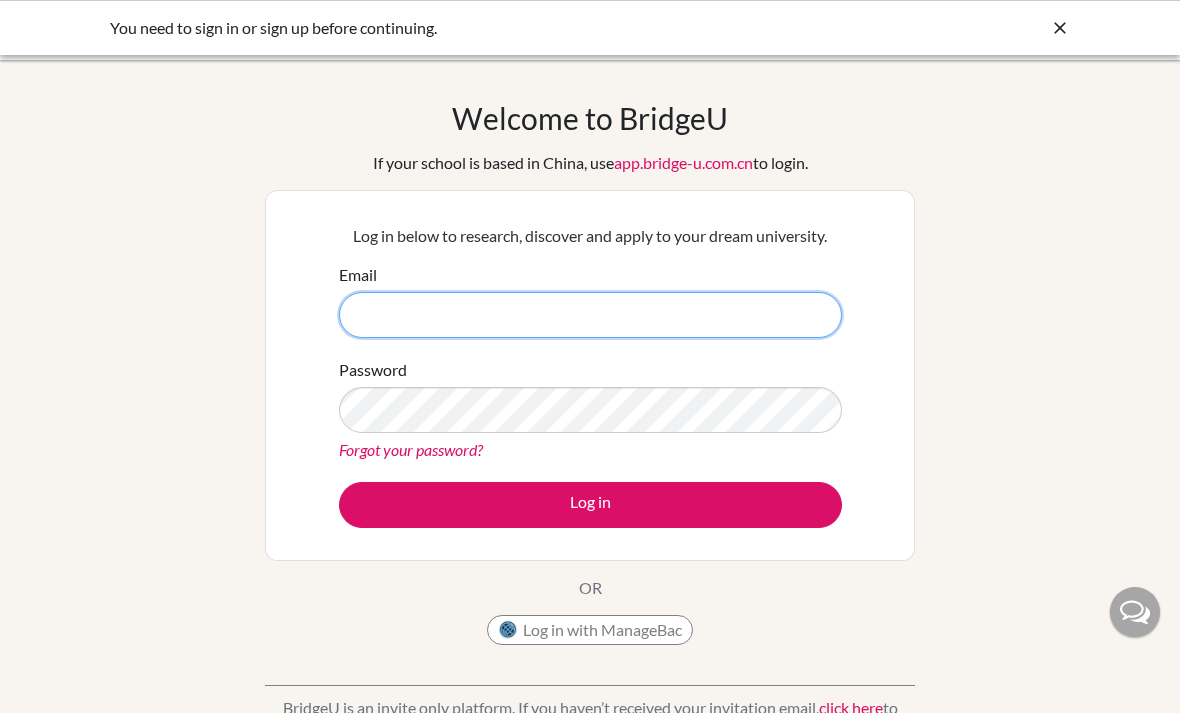 click on "Email" at bounding box center [590, 315] 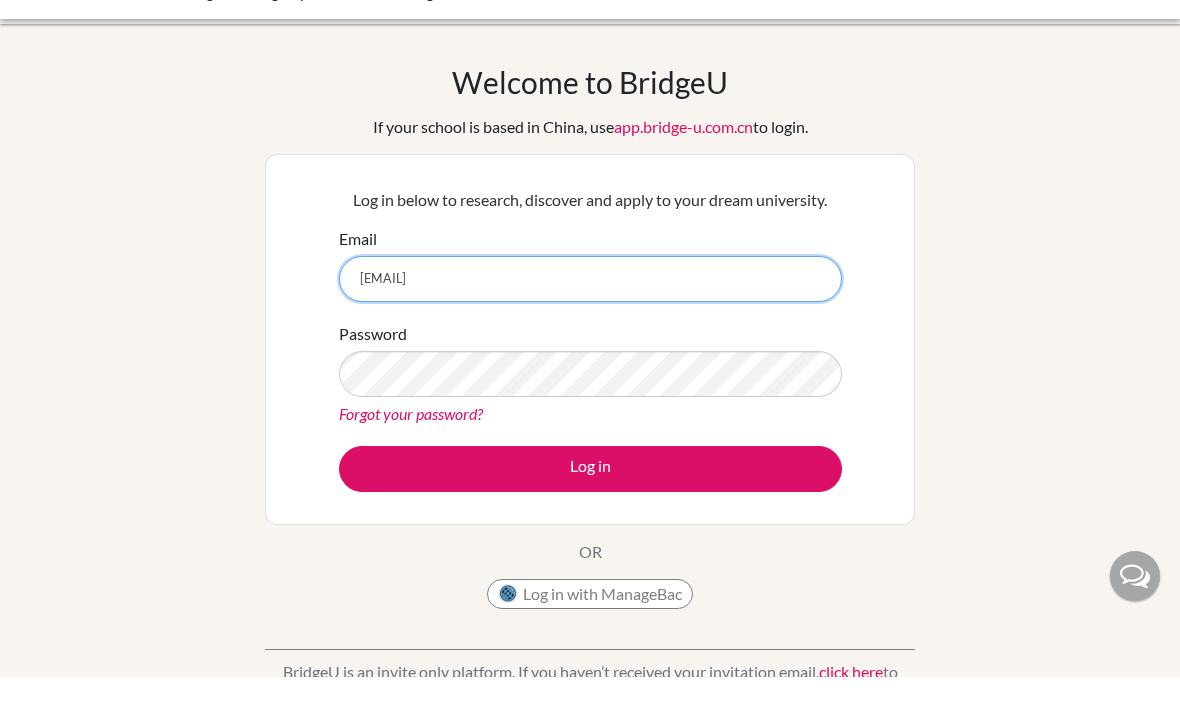 type on "sultan.putra@sampoernaacademy.net" 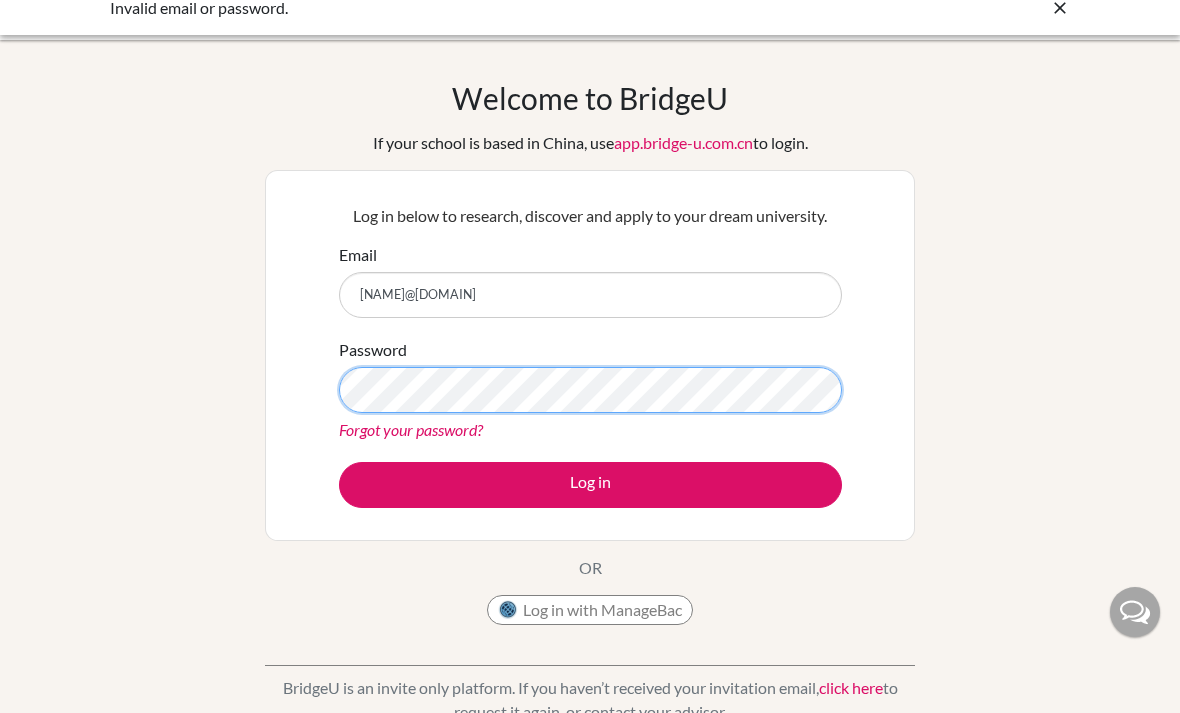 scroll, scrollTop: 19, scrollLeft: 0, axis: vertical 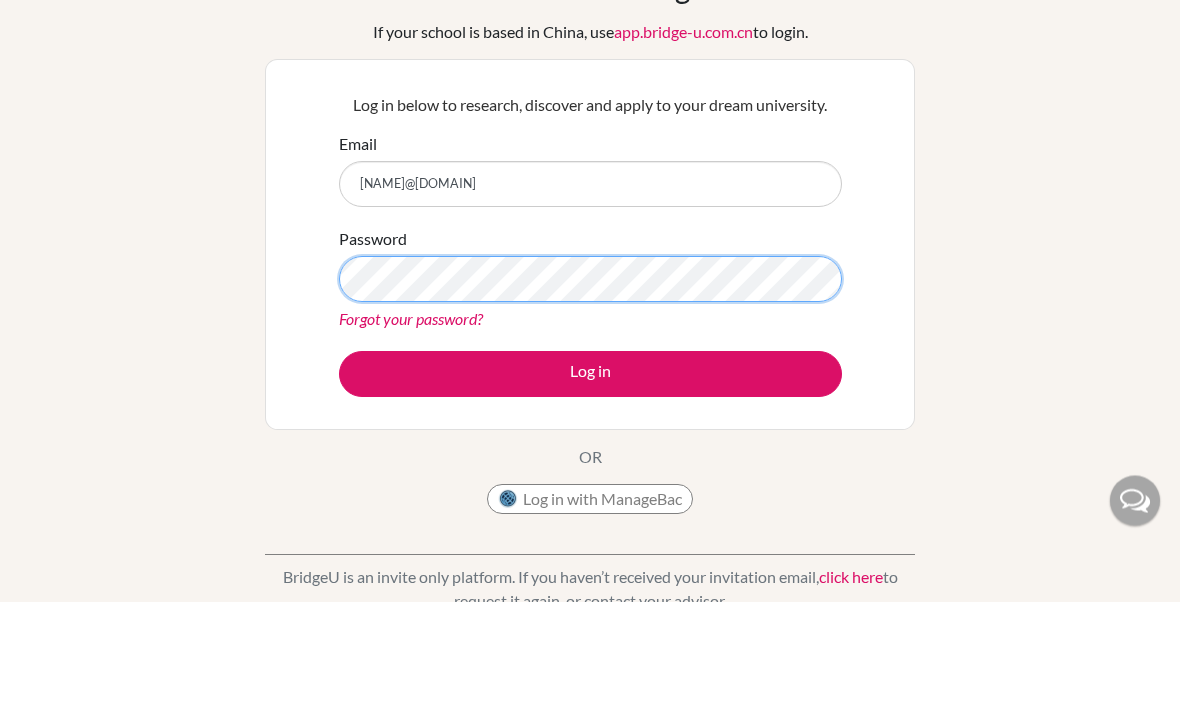 click on "Log in" at bounding box center (590, 486) 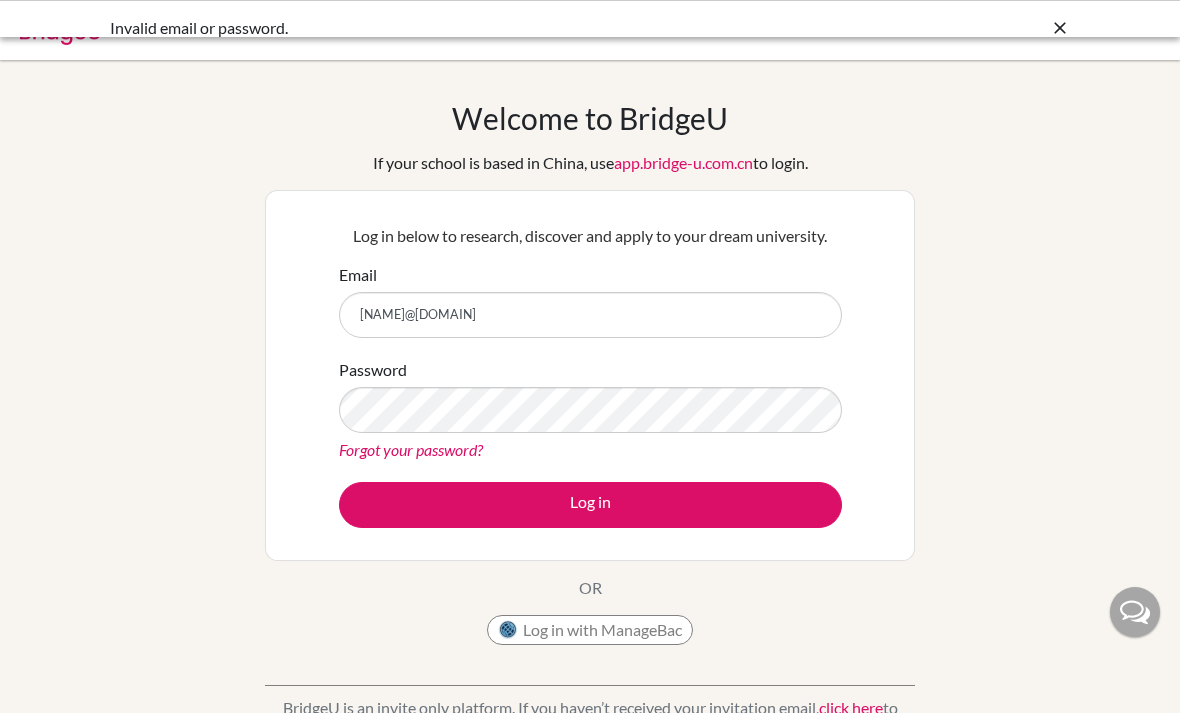 scroll, scrollTop: 0, scrollLeft: 0, axis: both 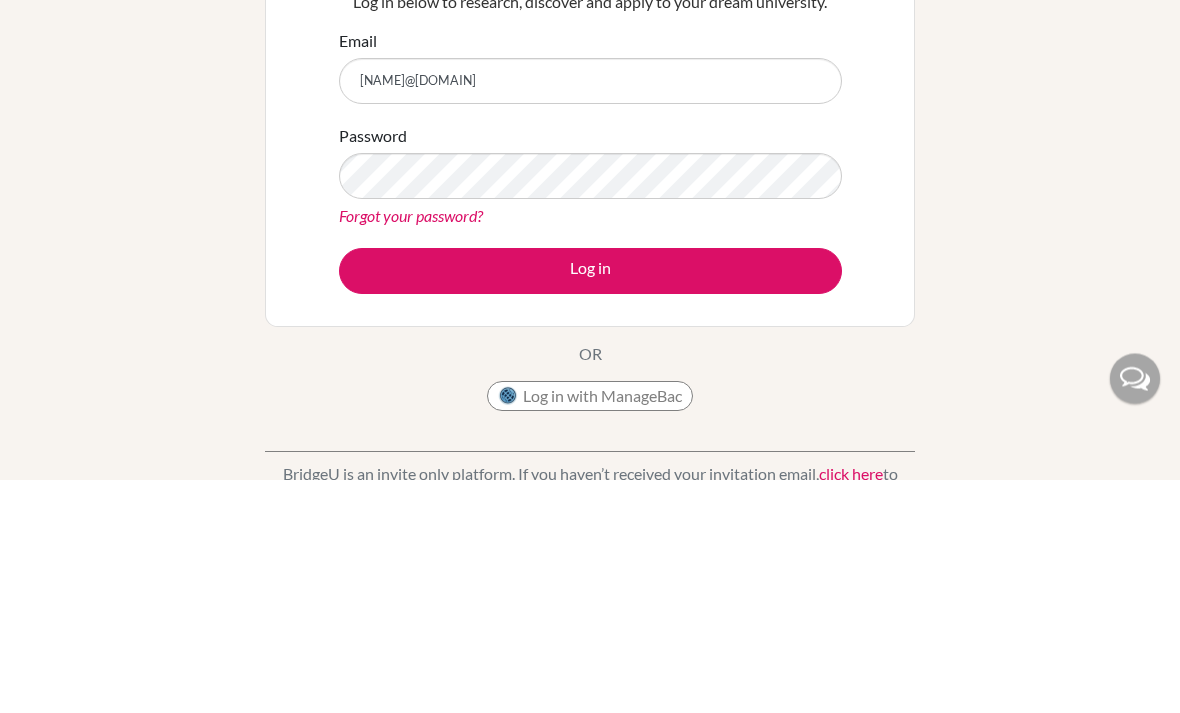 click on "Log in" at bounding box center (590, 505) 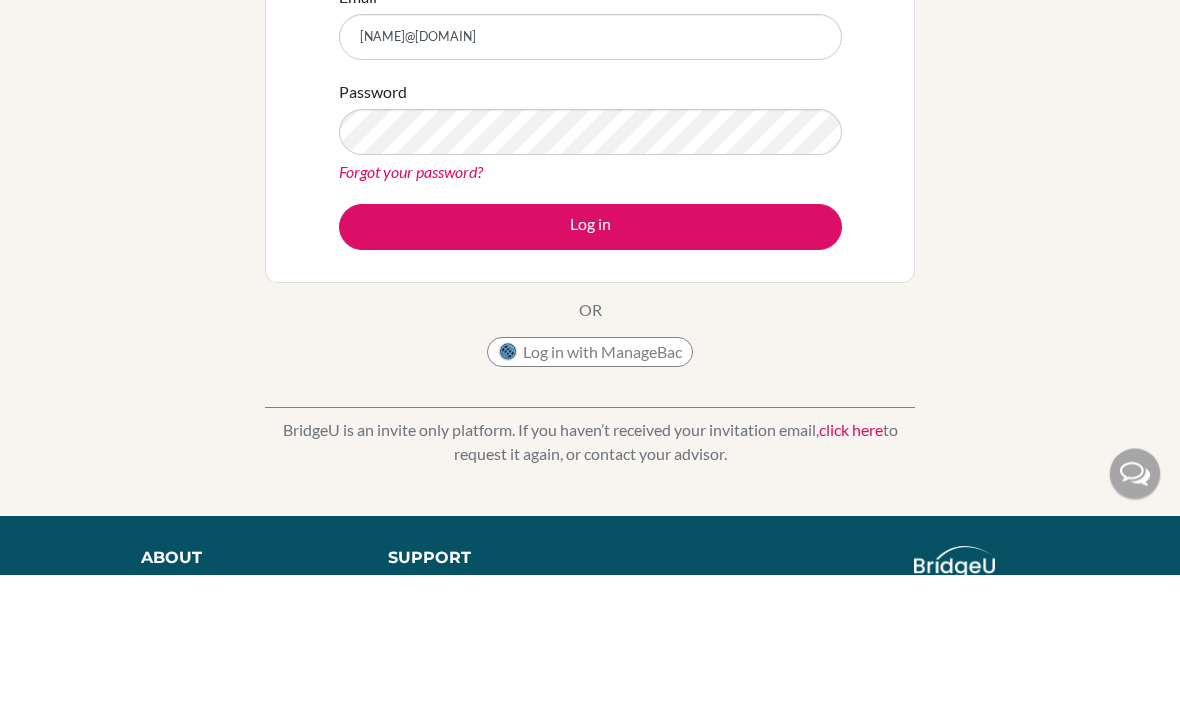 scroll, scrollTop: 139, scrollLeft: 0, axis: vertical 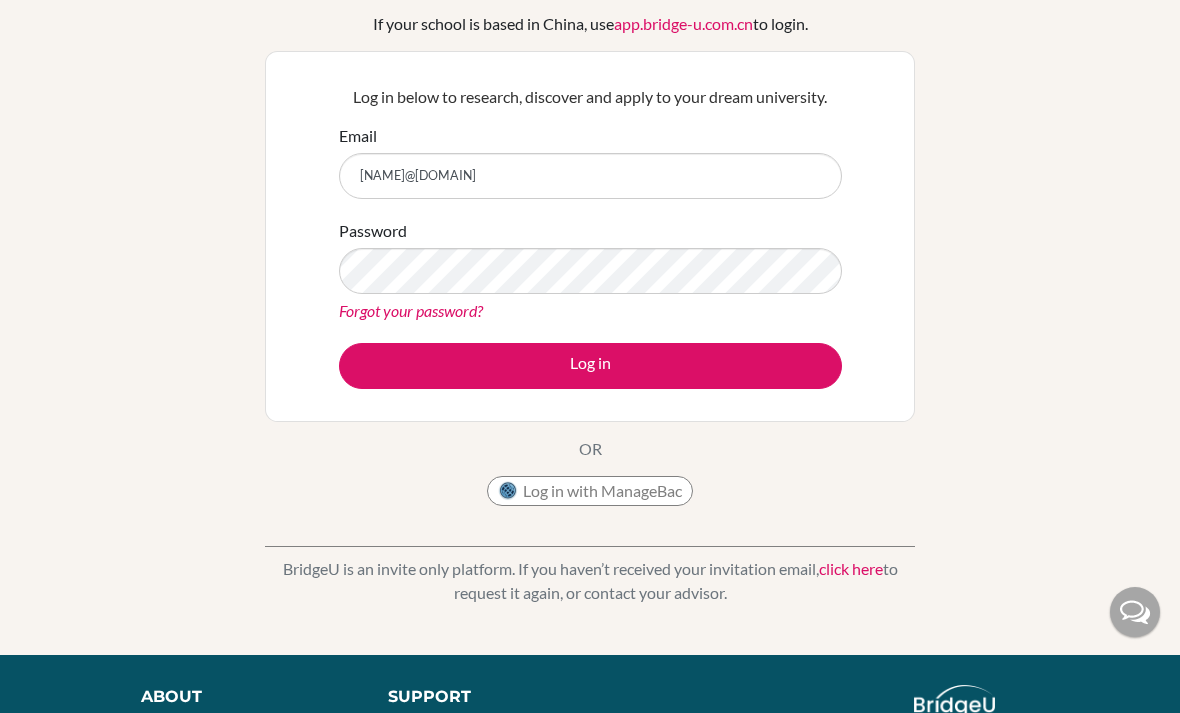 click on "Log in" at bounding box center (590, 366) 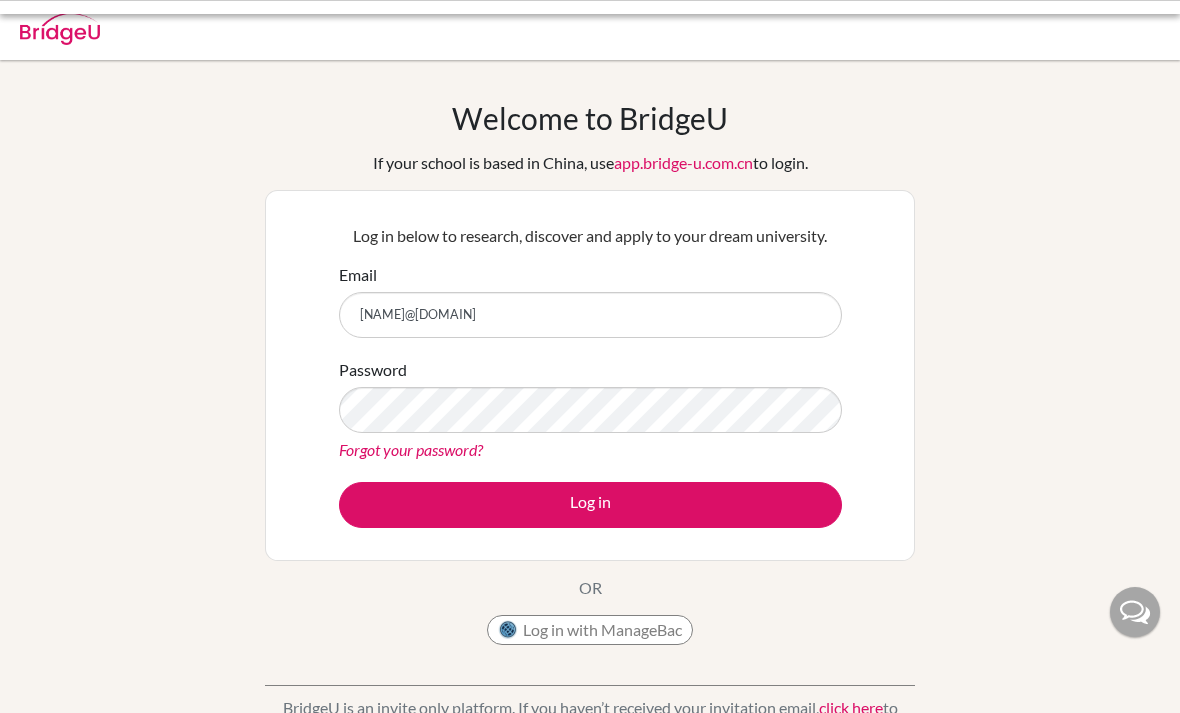 scroll, scrollTop: 139, scrollLeft: 0, axis: vertical 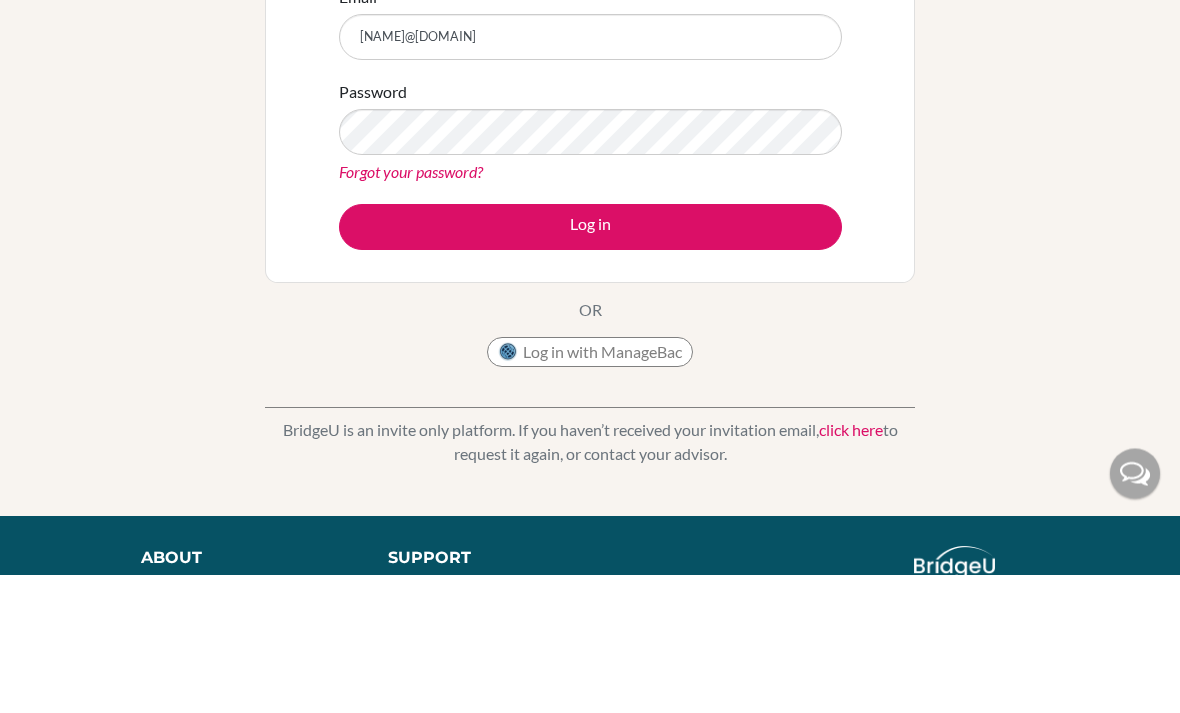 click on "Log in" at bounding box center [590, 366] 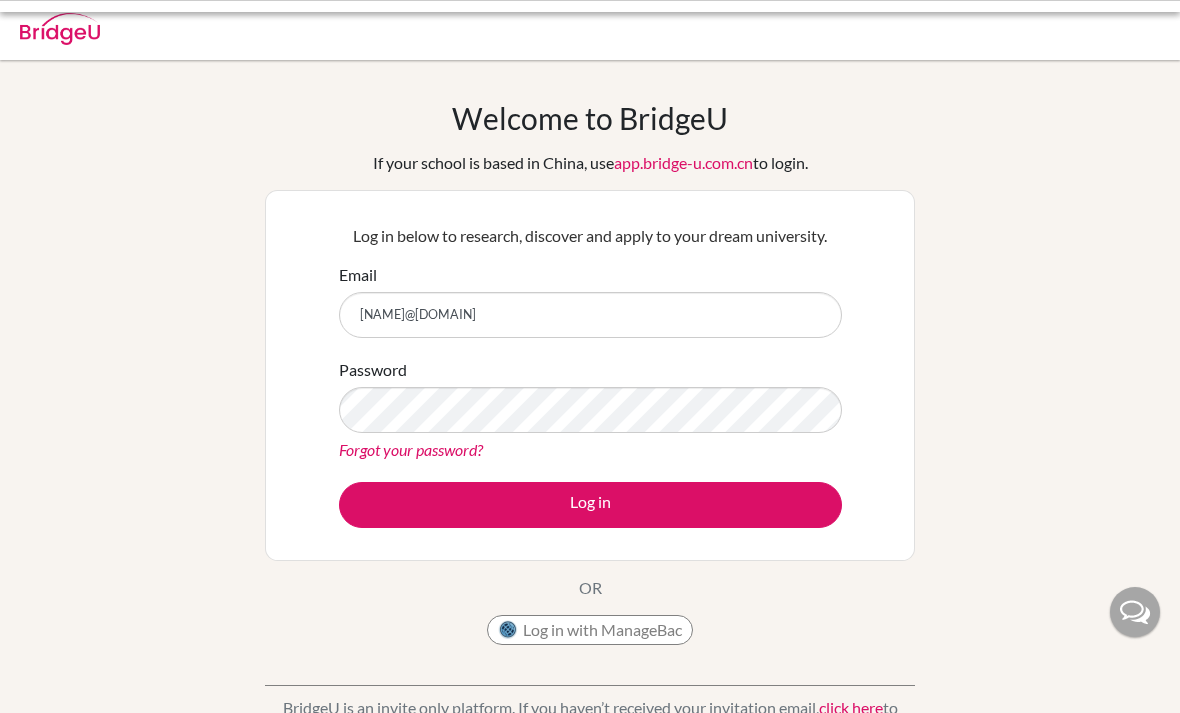 scroll, scrollTop: 0, scrollLeft: 0, axis: both 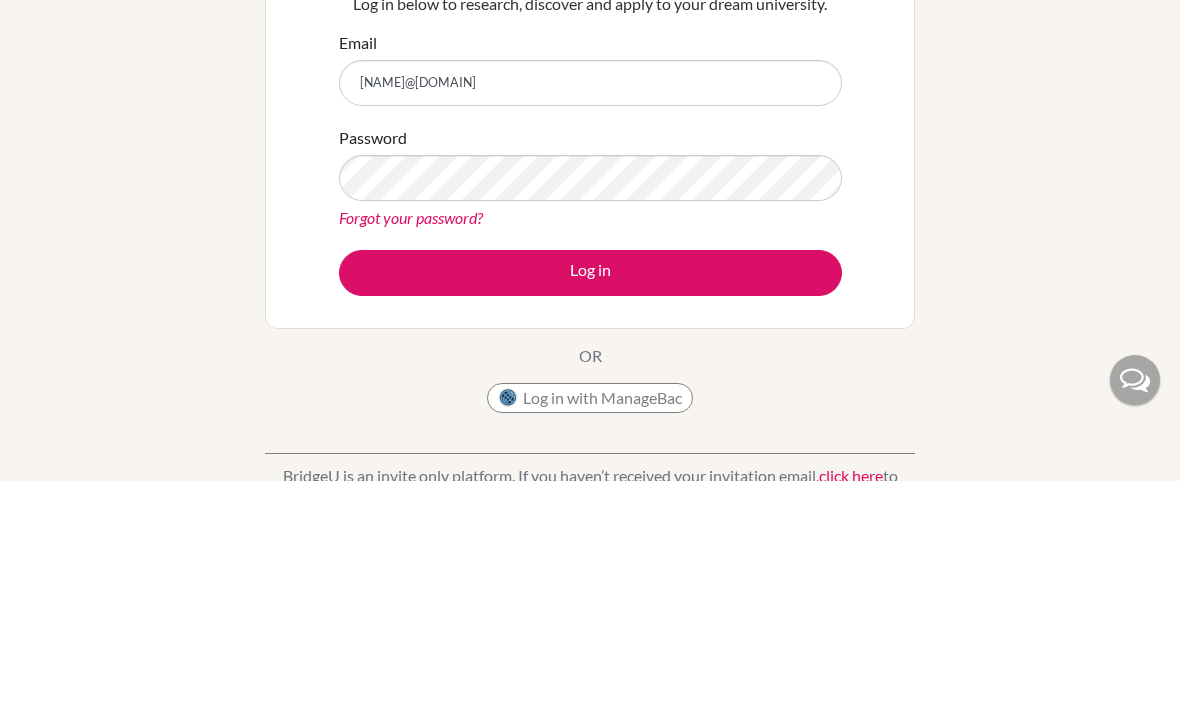 click on "Log in" at bounding box center [590, 505] 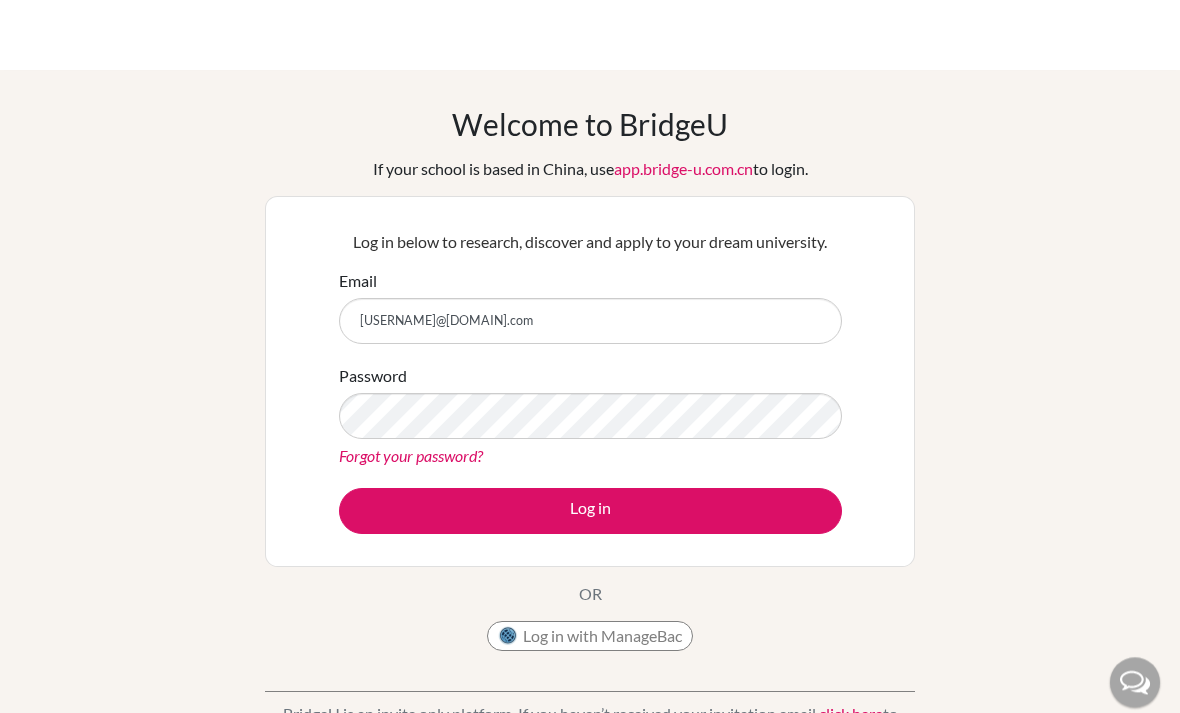 scroll, scrollTop: 0, scrollLeft: 0, axis: both 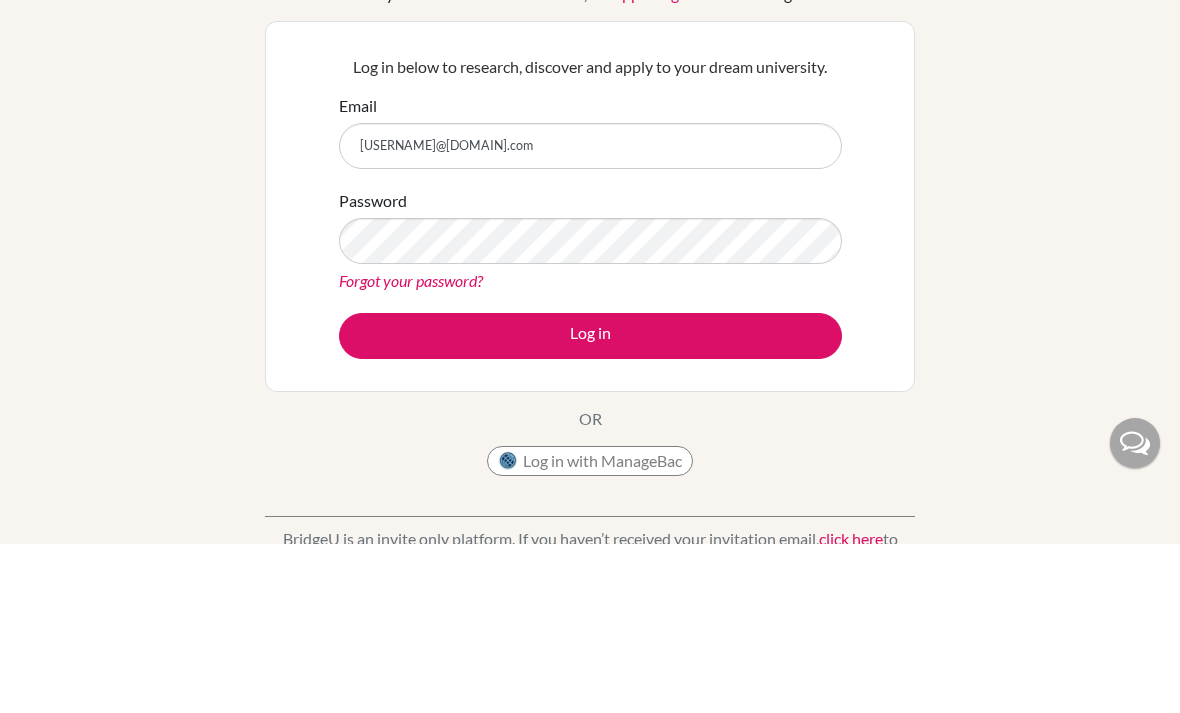 click on "Welcome to BridgeU
If your school is based in China, use  app.bridge-u.com.cn  to login.
Log in below to research, discover and apply to your dream university.
Email
[USERNAME]@[DOMAIN].com
Password
Forgot your password?
Log in
OR
Log in with ManageBac
BridgeU is an invite only platform. If you haven’t received your invitation email,
click here
to request it again, or contact your advisor." at bounding box center [590, 427] 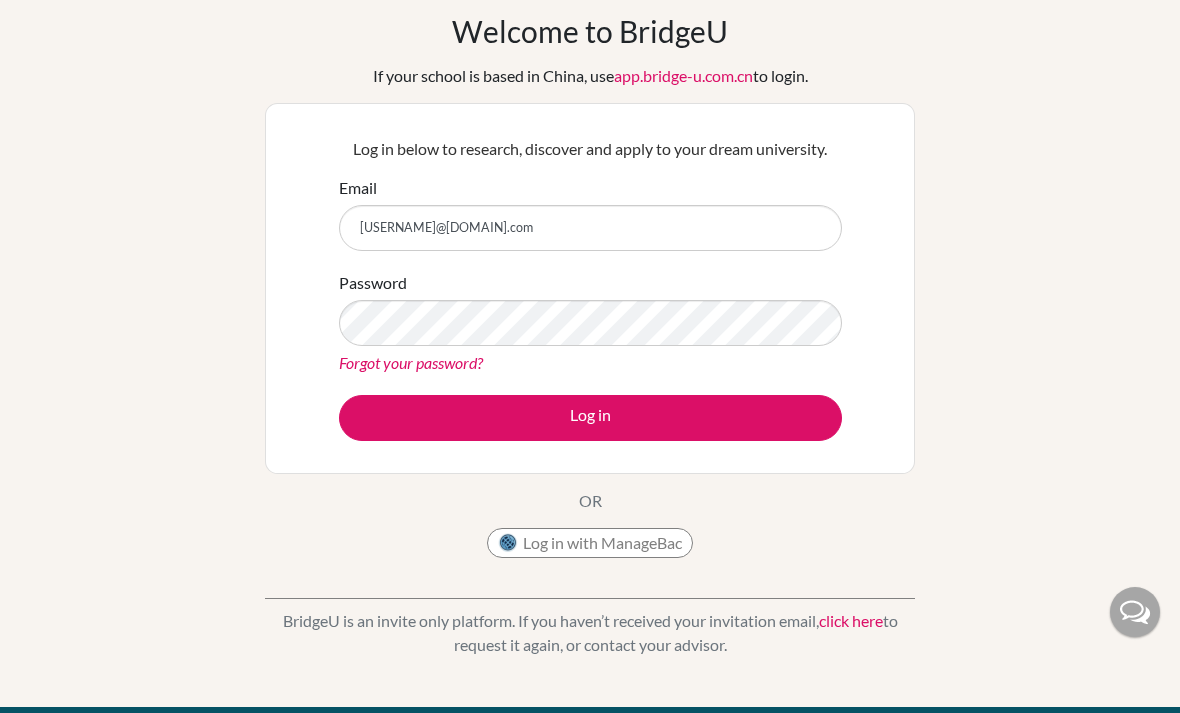 scroll, scrollTop: 80, scrollLeft: 0, axis: vertical 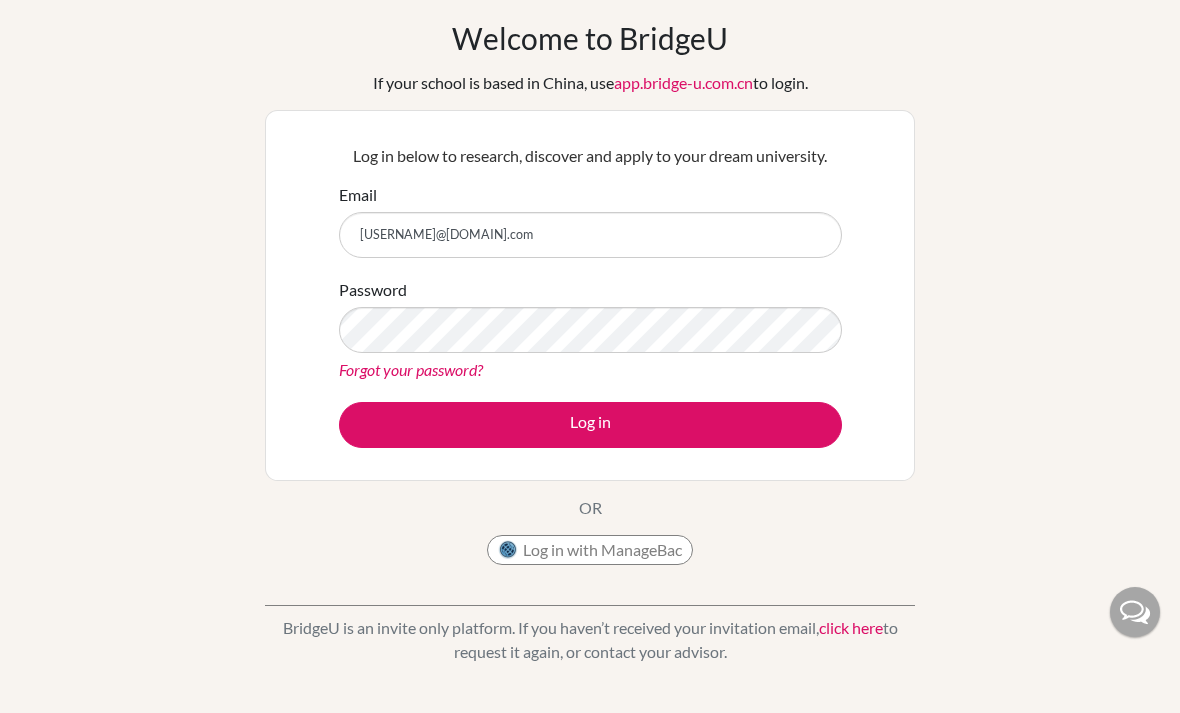 click on "Forgot your password?" at bounding box center (411, 369) 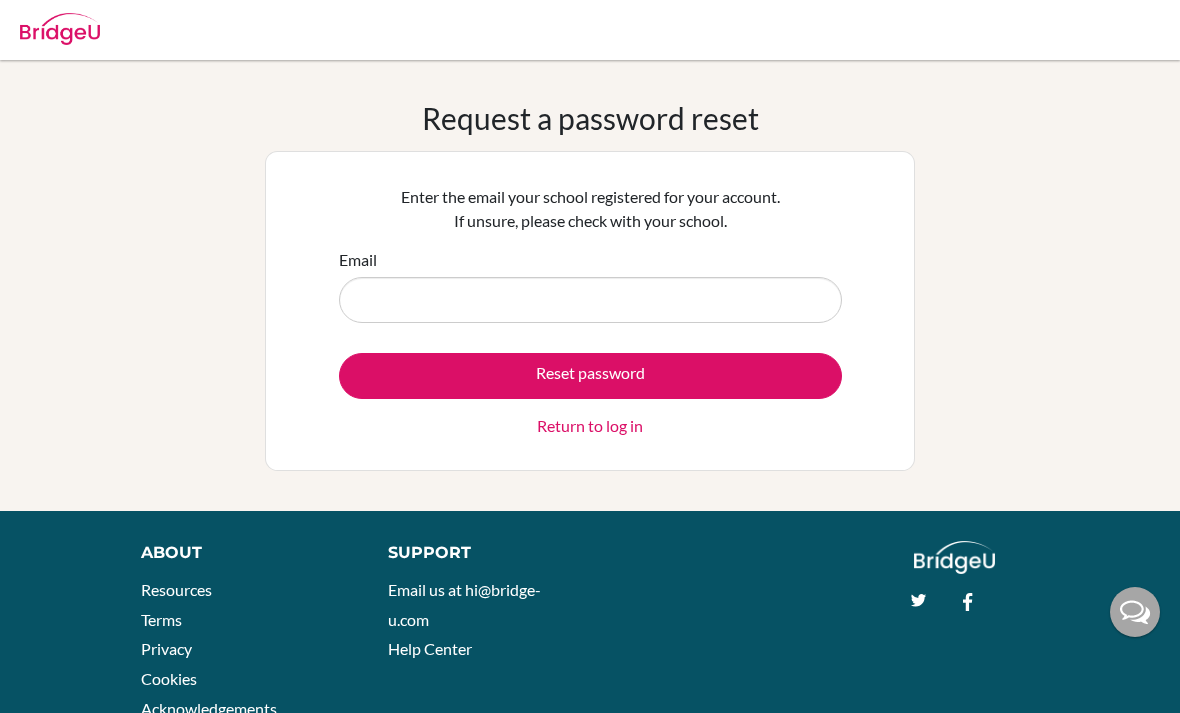 scroll, scrollTop: 0, scrollLeft: 0, axis: both 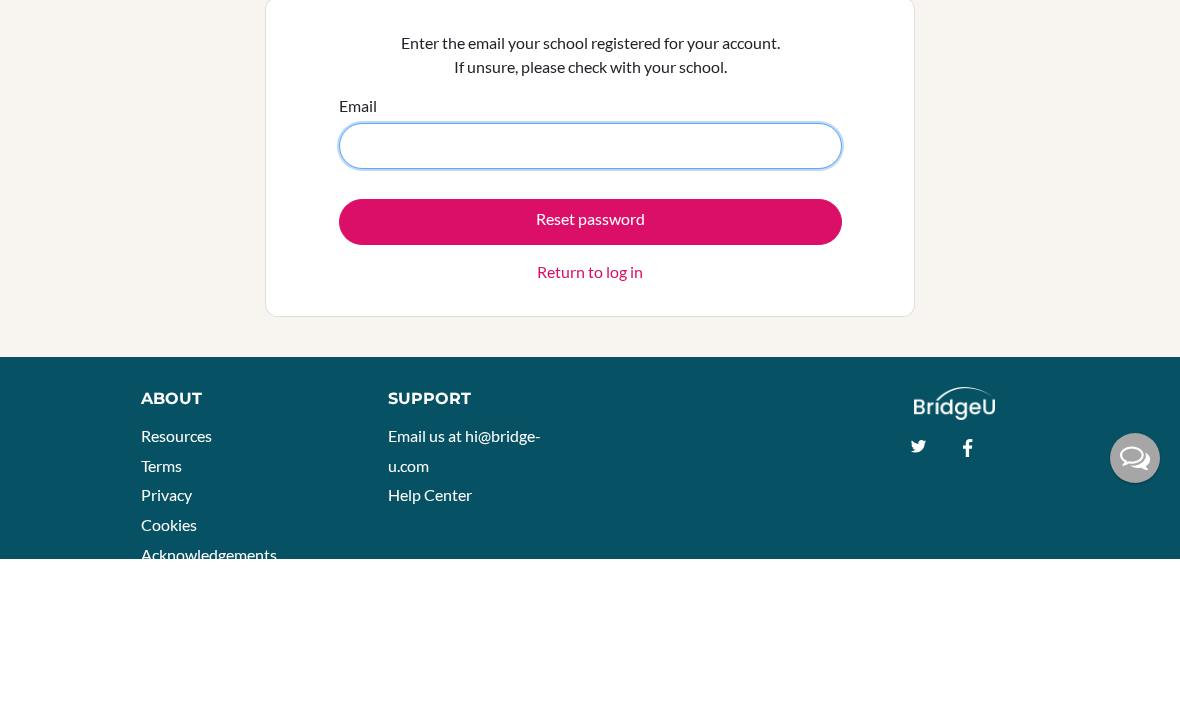 type on "[USERNAME]@[DOMAIN].com" 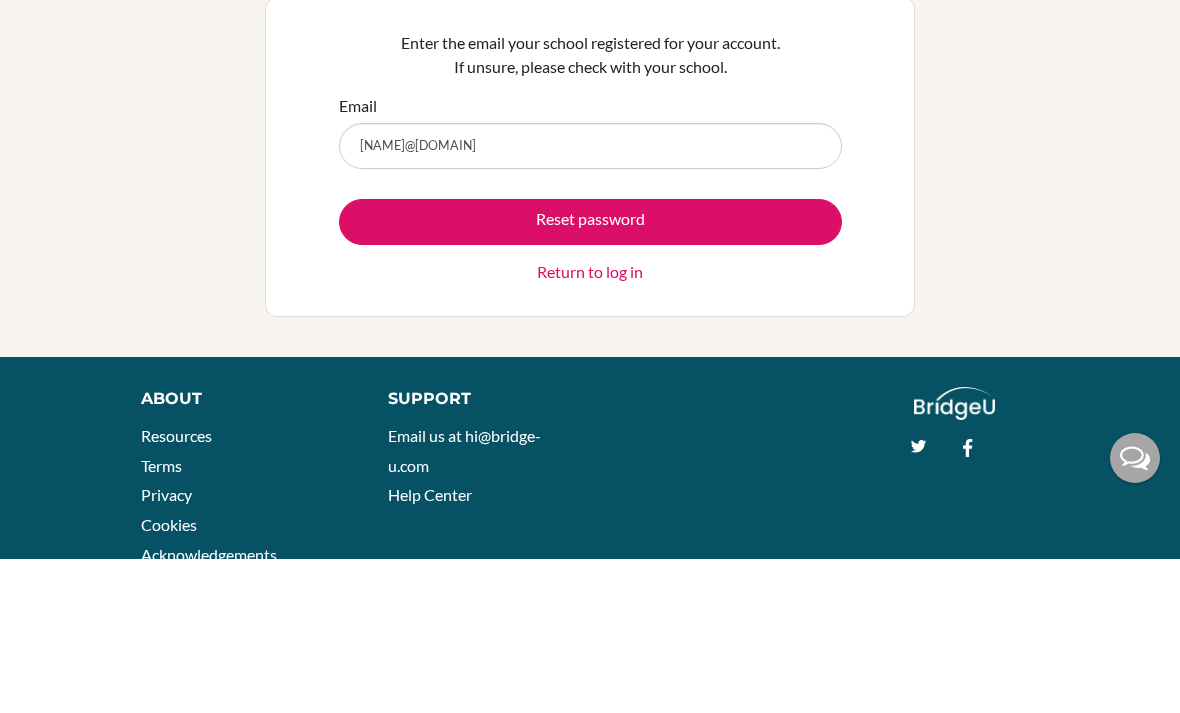 scroll, scrollTop: 67, scrollLeft: 0, axis: vertical 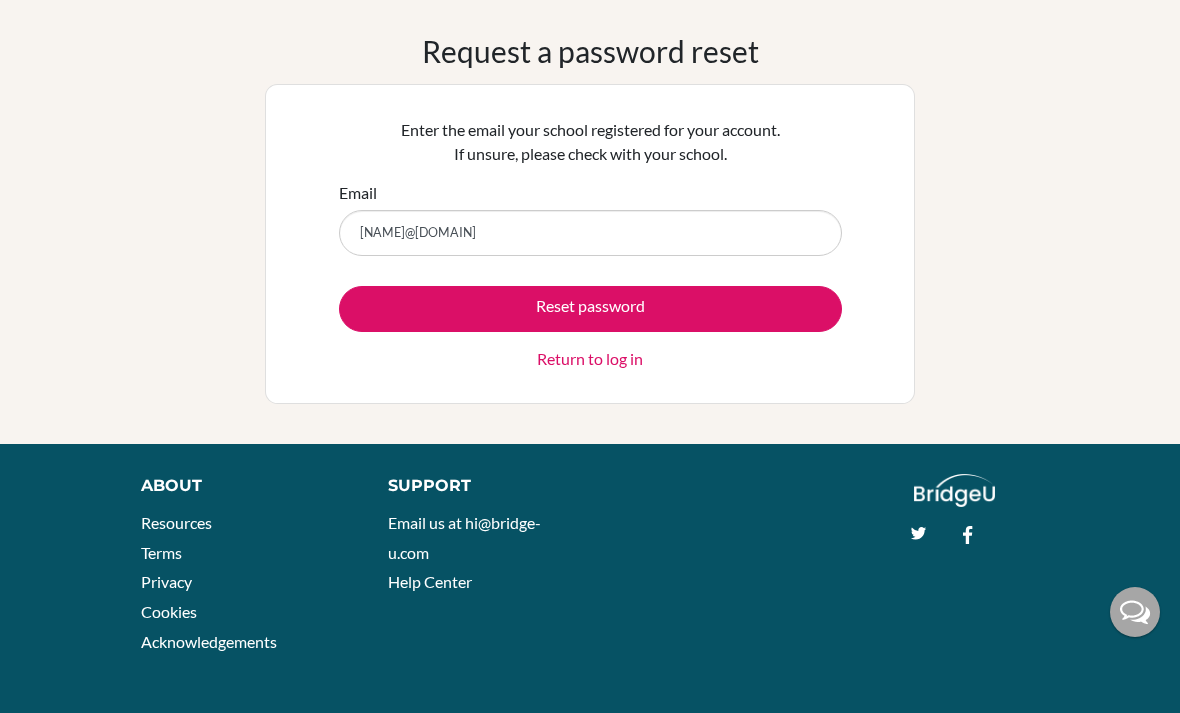 click on "Reset password" at bounding box center (590, 309) 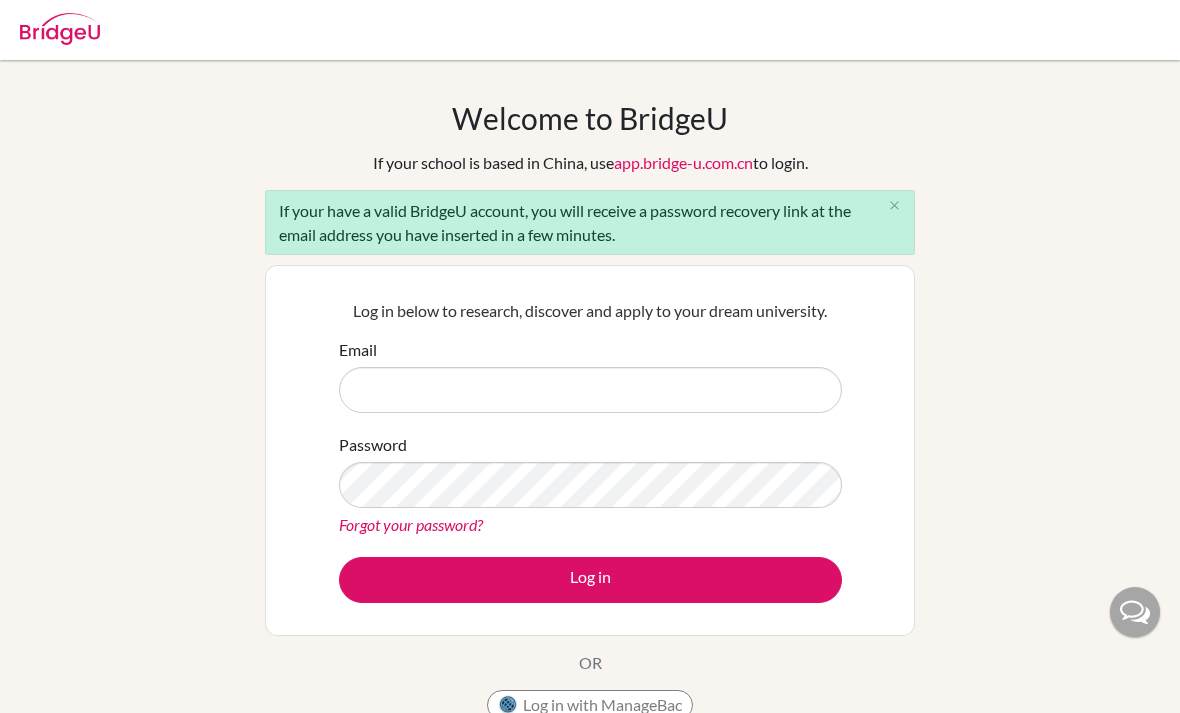 scroll, scrollTop: 186, scrollLeft: 0, axis: vertical 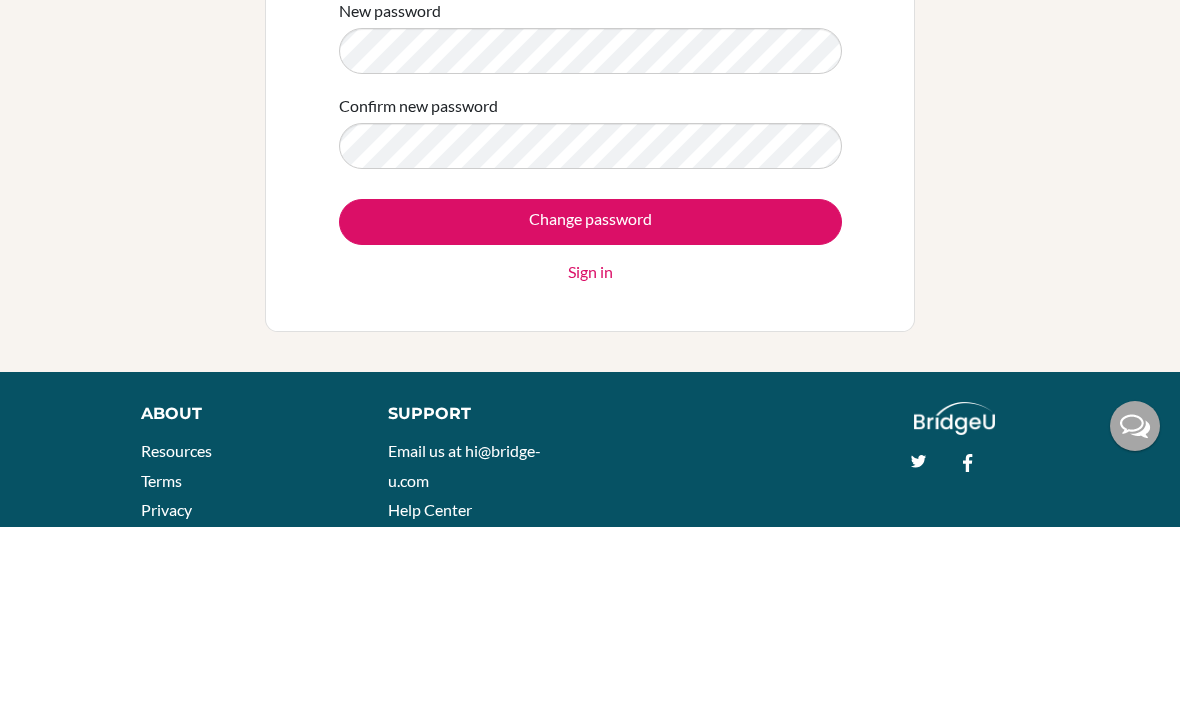 click on "Change password" at bounding box center [590, 408] 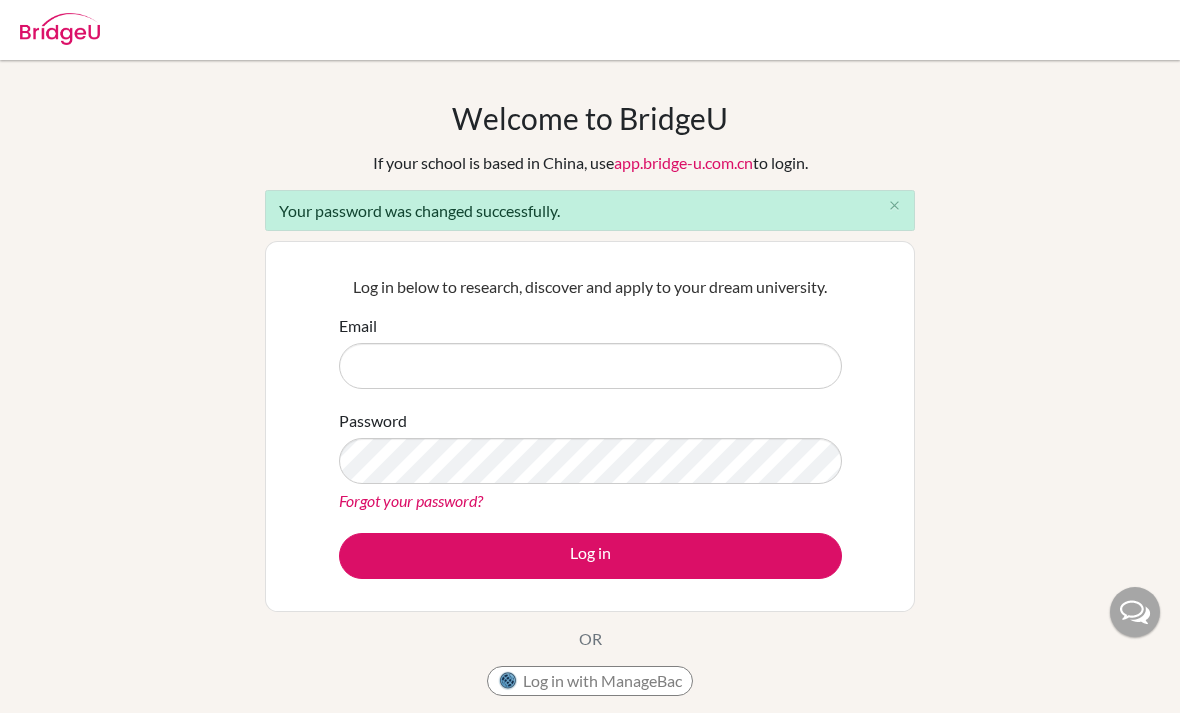 scroll, scrollTop: 190, scrollLeft: 0, axis: vertical 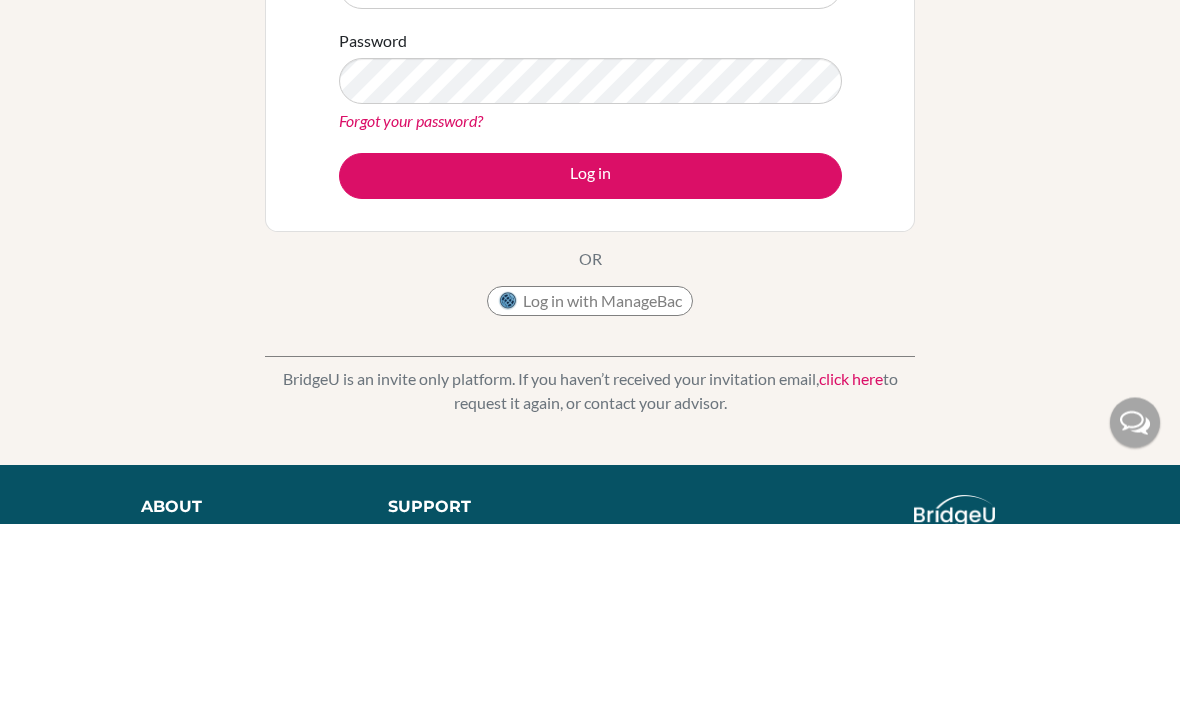 click on "Email
Password
Forgot your password?
Log in" at bounding box center (590, 256) 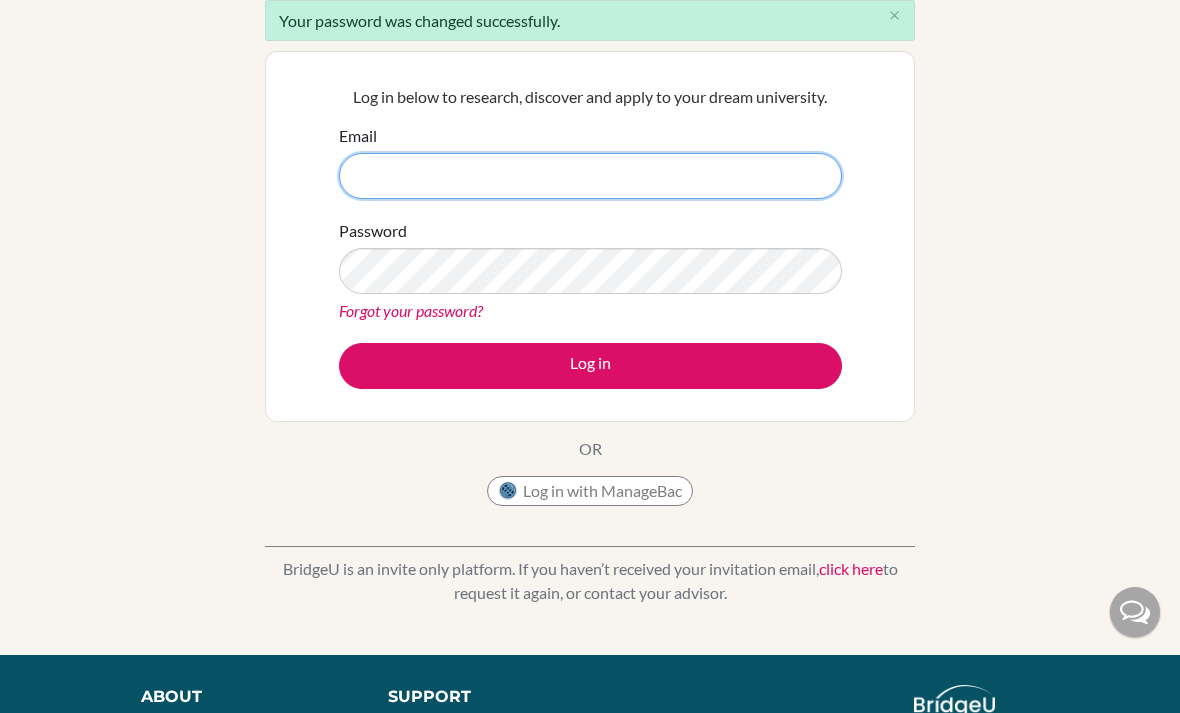 type on "[USERNAME]@example.com" 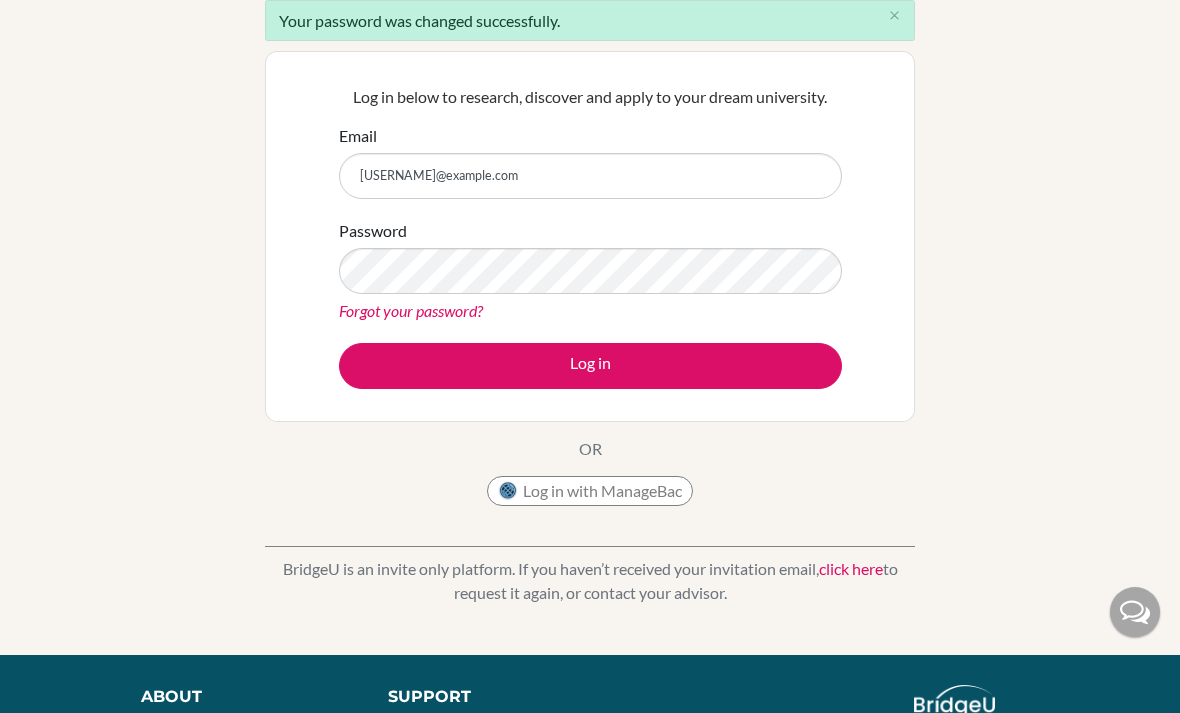 click on "Log in" at bounding box center [590, 366] 